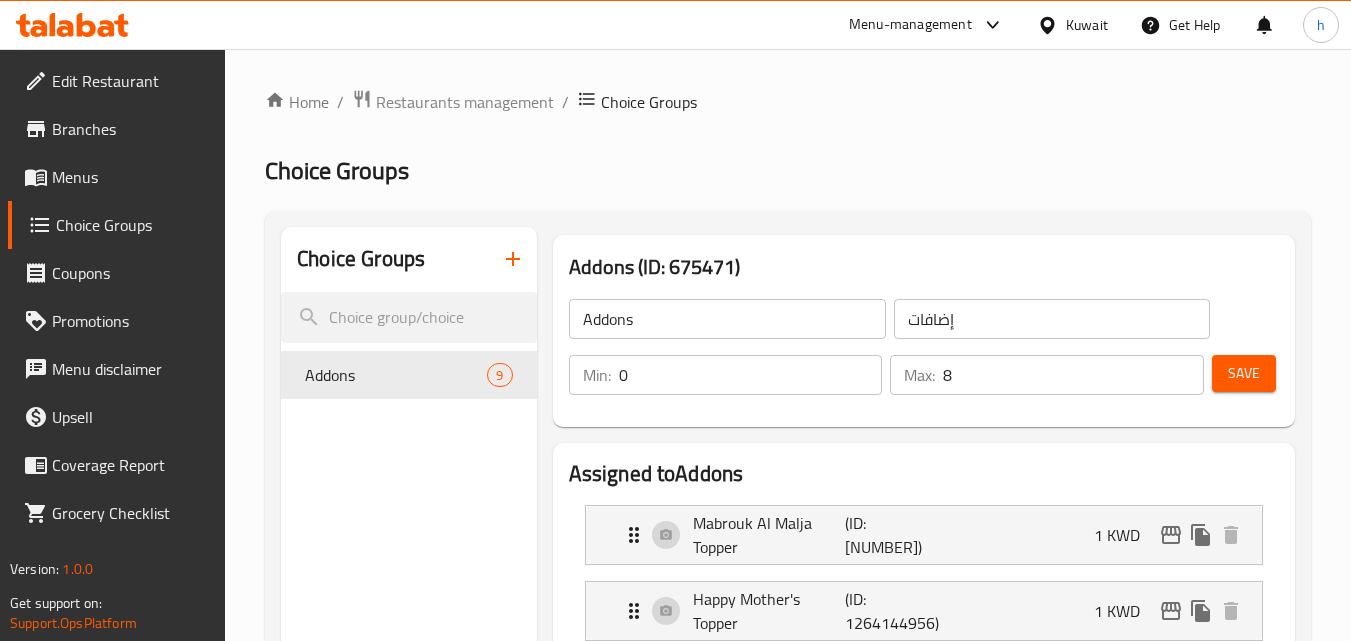 scroll, scrollTop: 0, scrollLeft: 0, axis: both 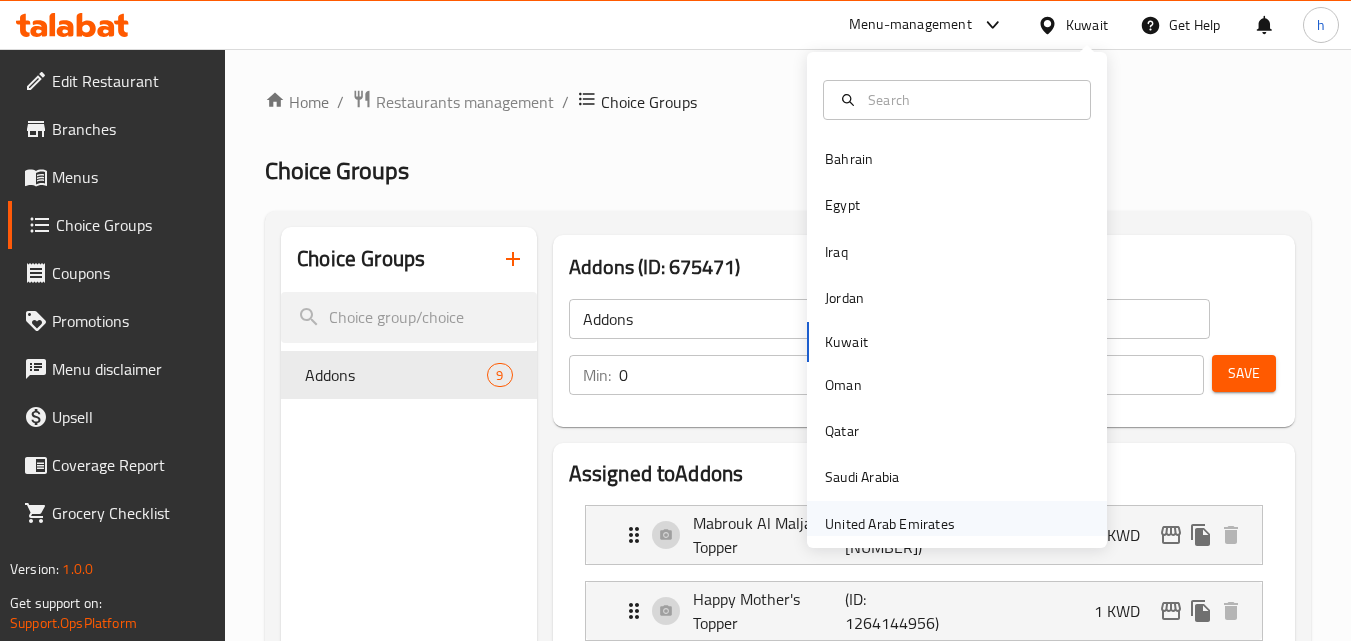 click on "United Arab Emirates" at bounding box center [890, 524] 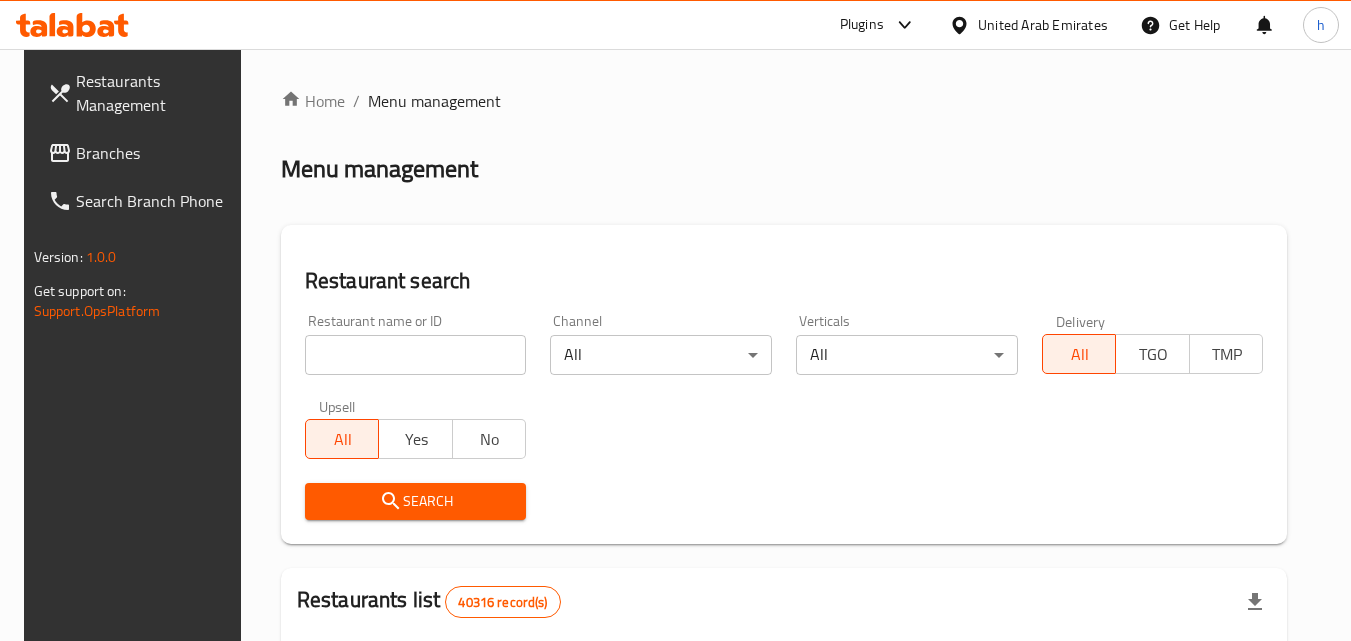 click on "Branches" at bounding box center [155, 153] 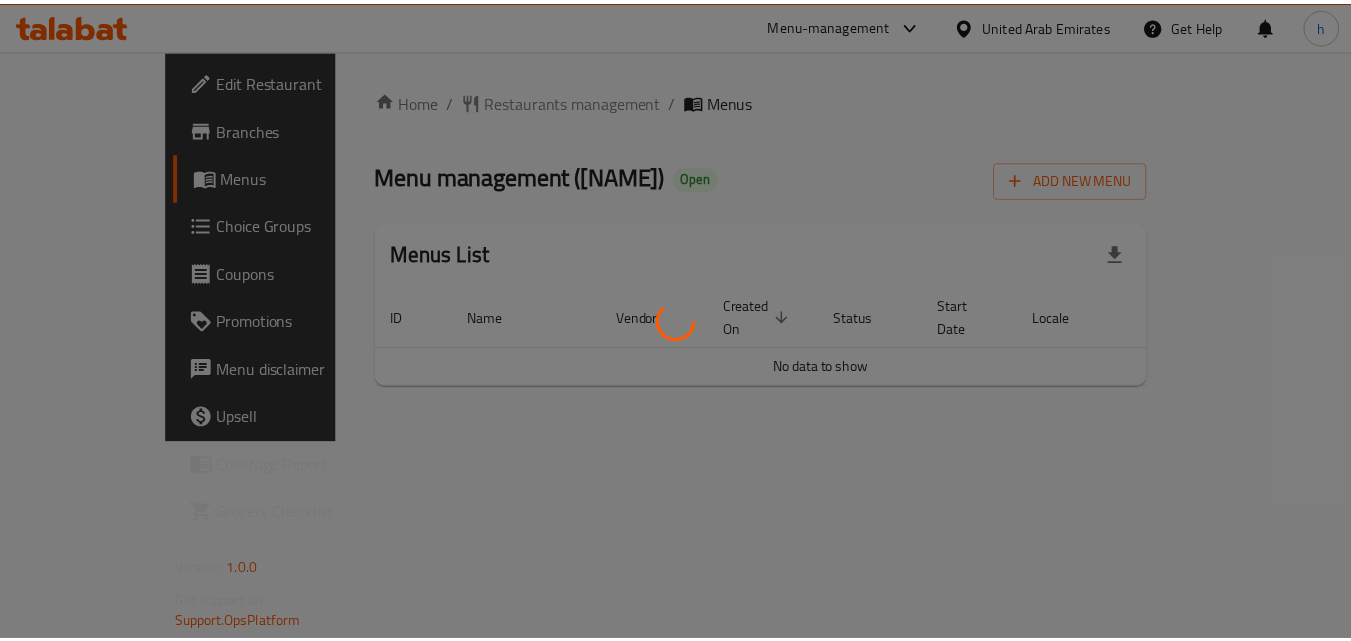 scroll, scrollTop: 0, scrollLeft: 0, axis: both 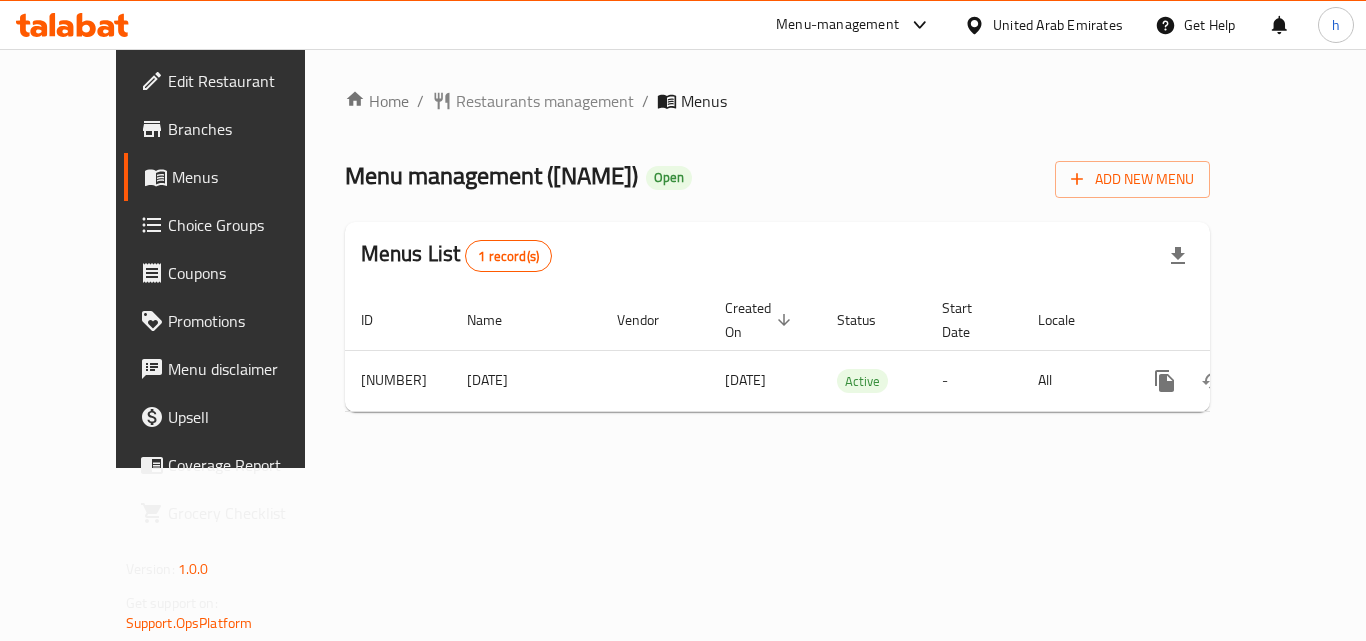 click on "Choice Groups" at bounding box center (248, 225) 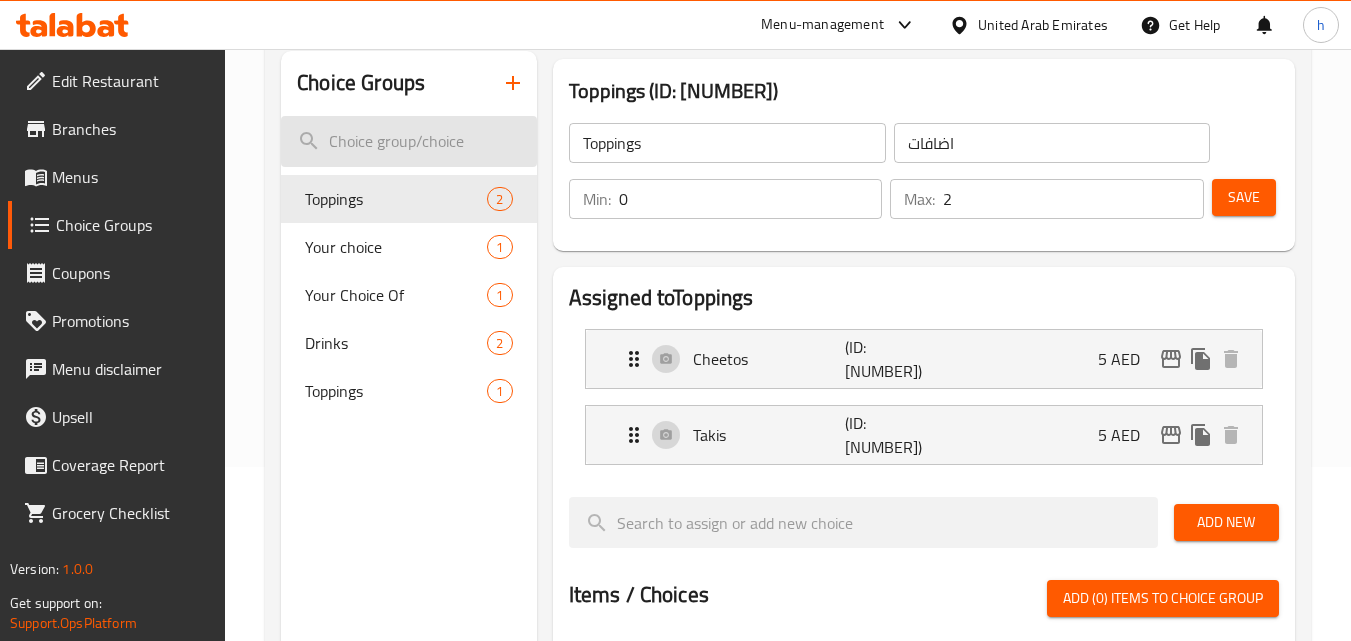 scroll, scrollTop: 100, scrollLeft: 0, axis: vertical 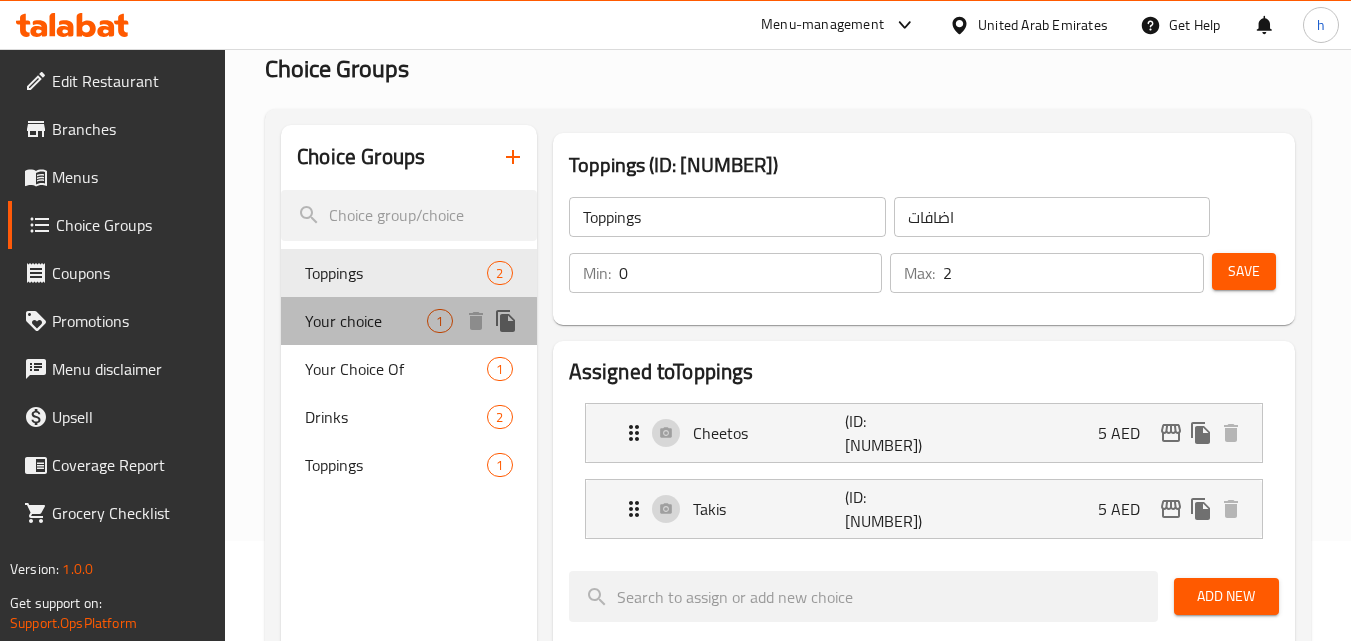 click on "Your choice" at bounding box center [366, 321] 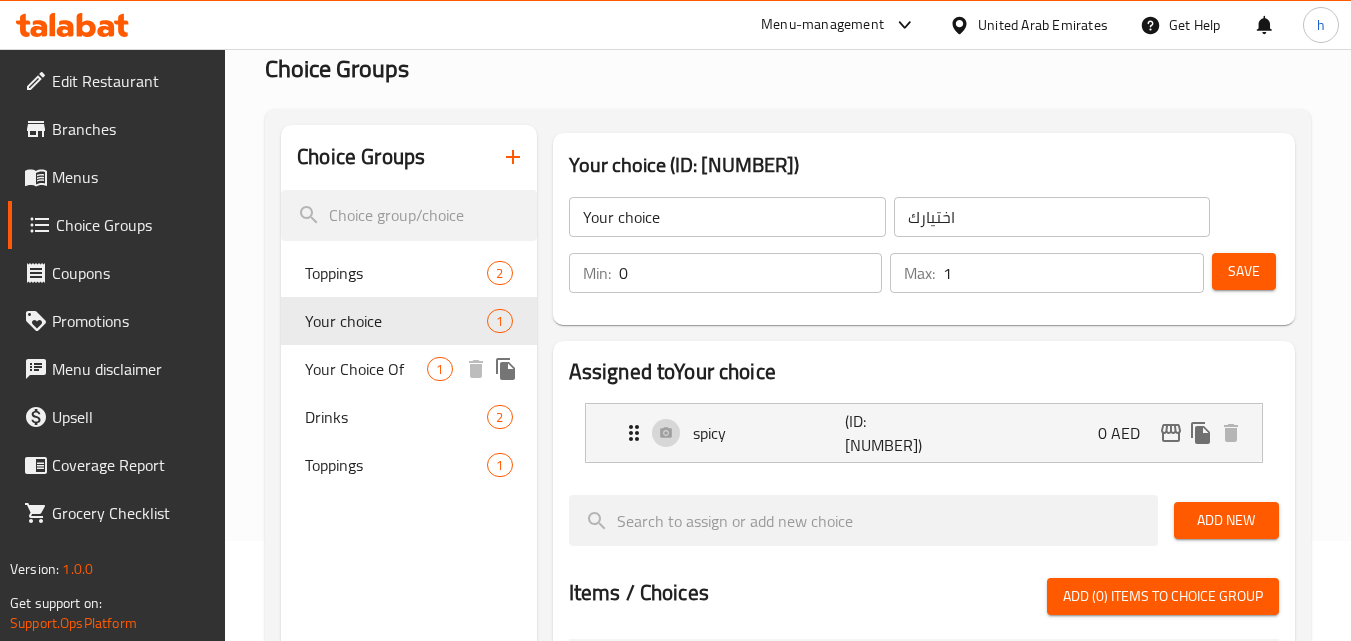 click on "Your Choice Of" at bounding box center [366, 369] 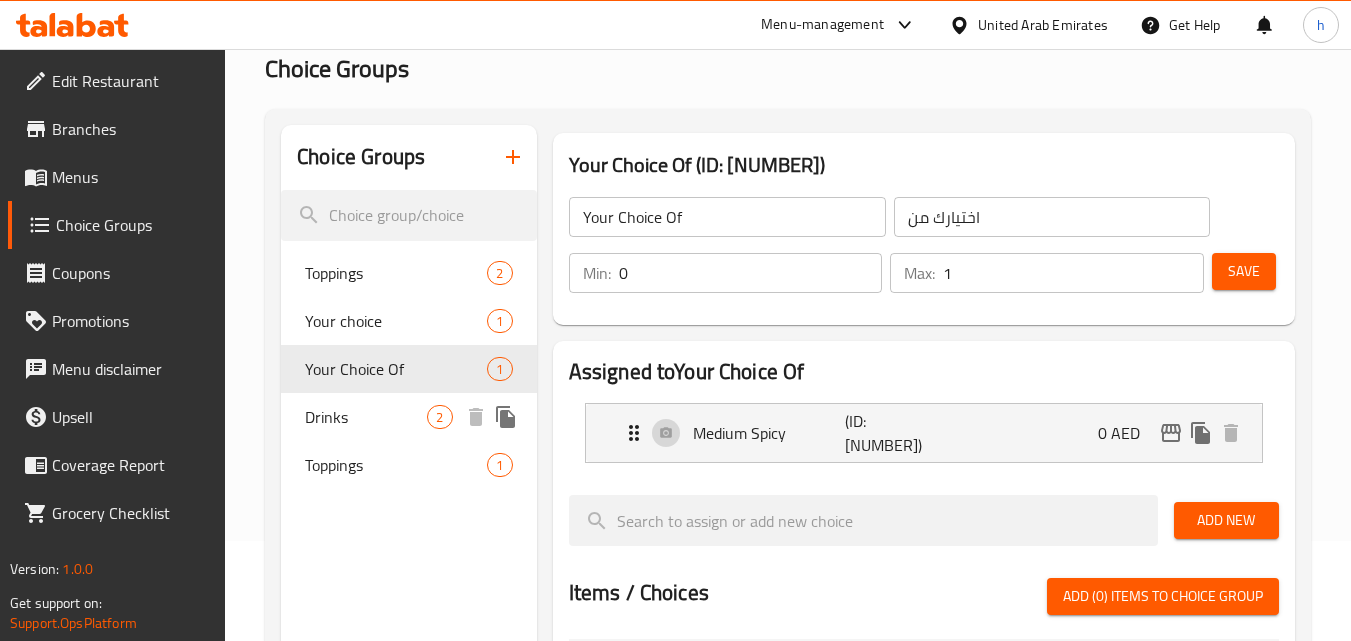 click on "Drinks" at bounding box center (366, 417) 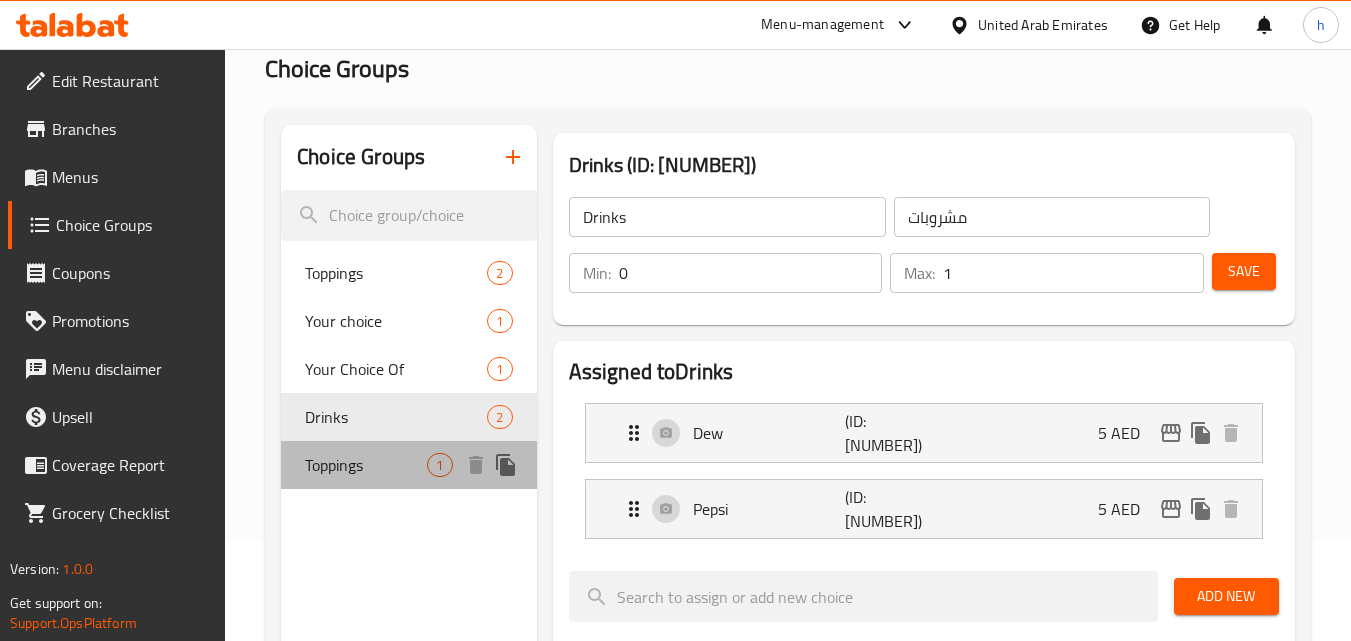 click on "Toppings" at bounding box center (366, 465) 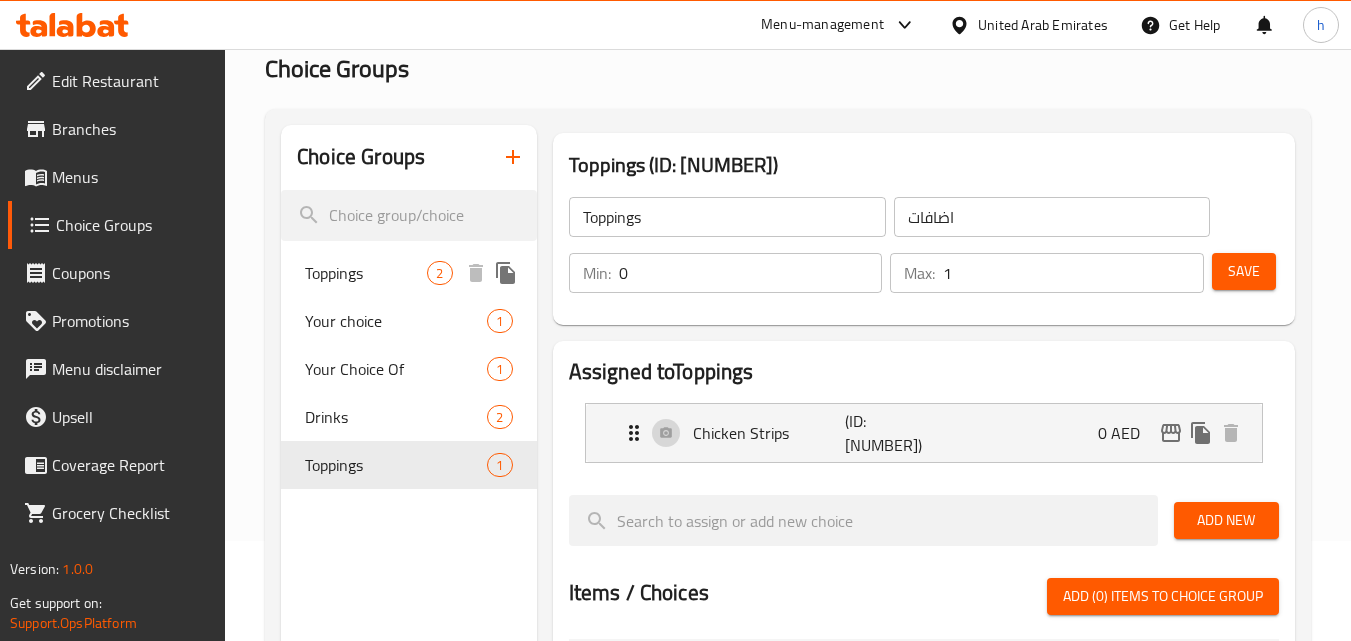 click on "Toppings" at bounding box center (366, 273) 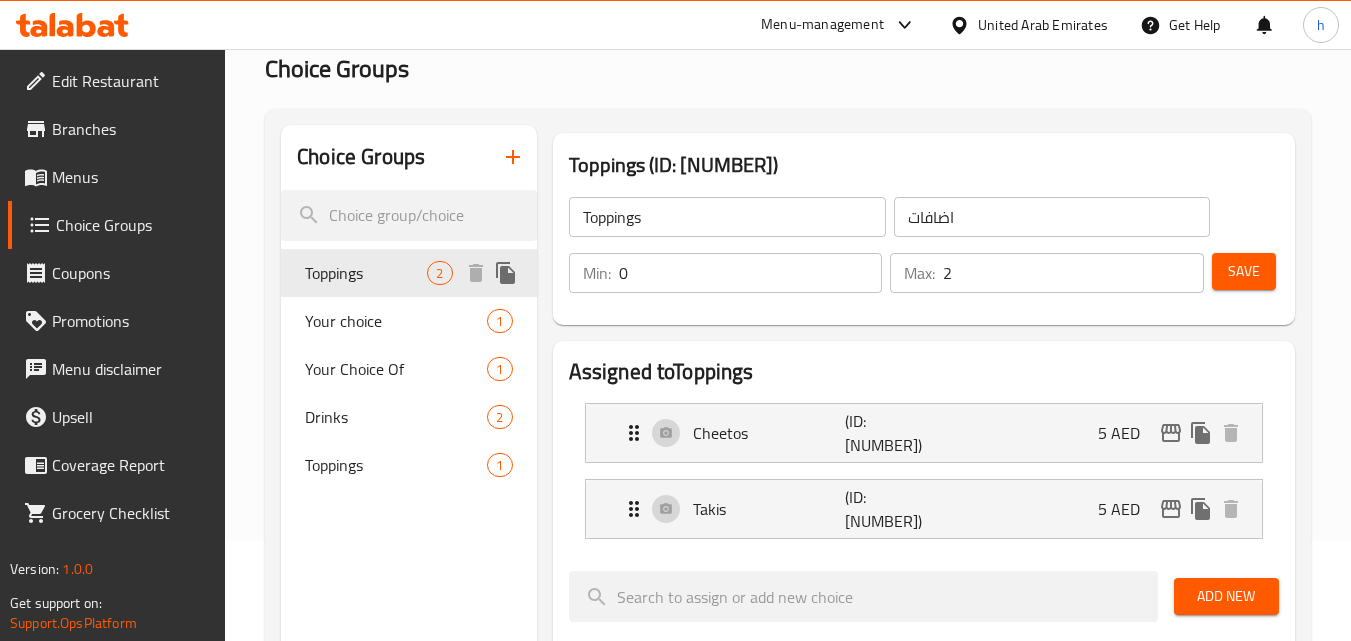 click on "Toppings" at bounding box center [366, 273] 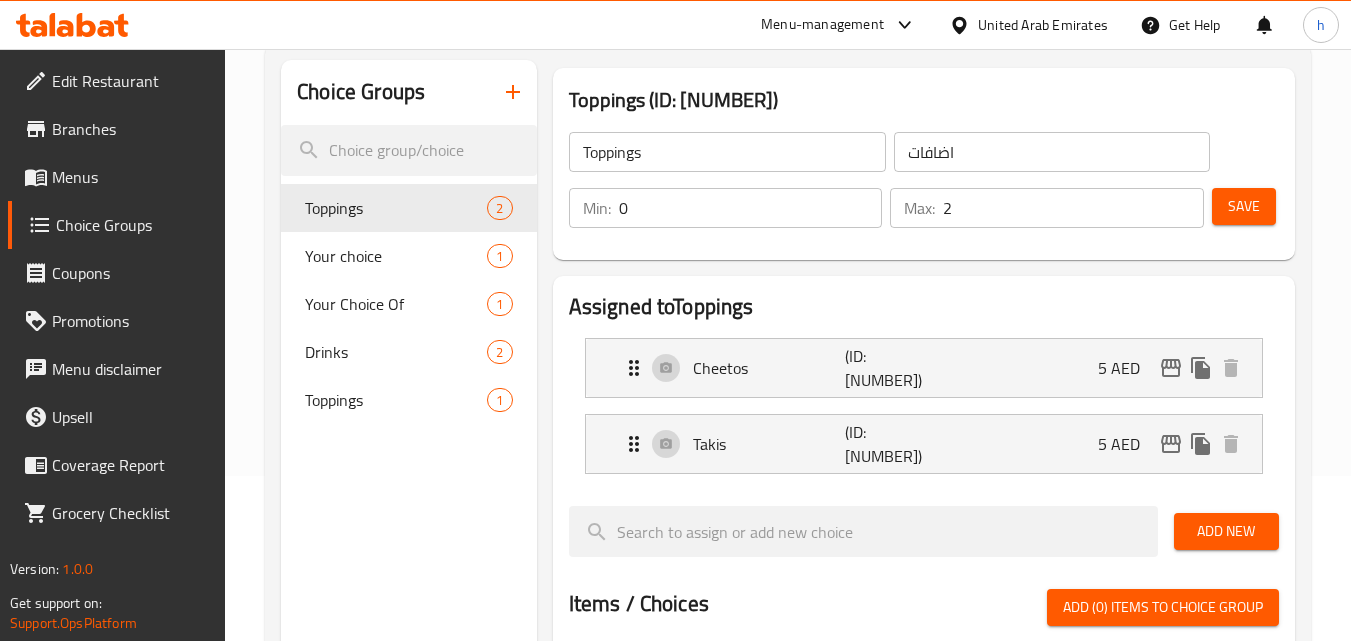 scroll, scrollTop: 200, scrollLeft: 0, axis: vertical 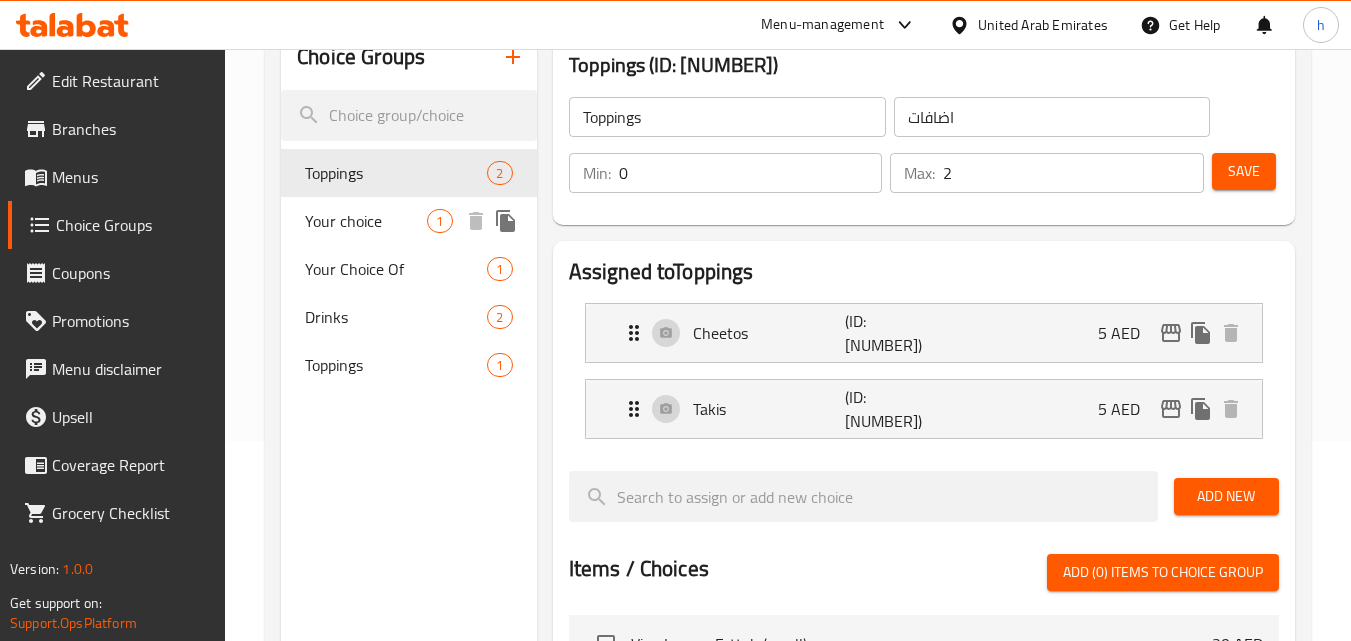 click on "Your choice" at bounding box center [366, 221] 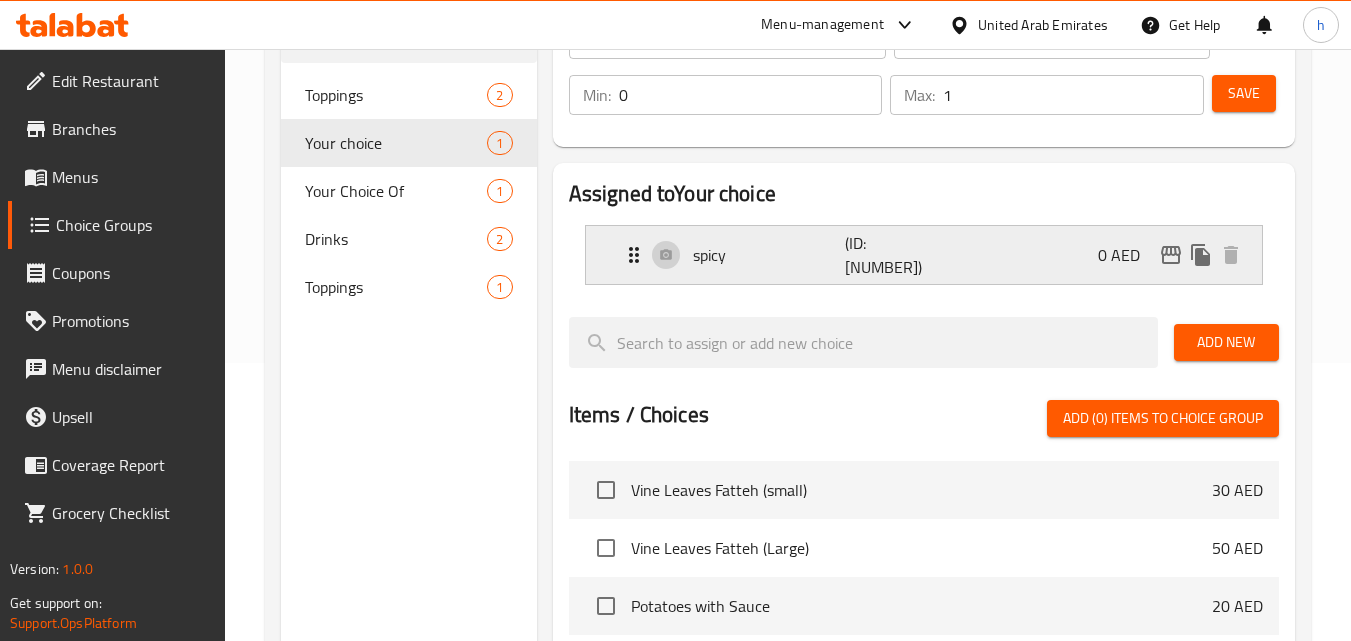 scroll, scrollTop: 300, scrollLeft: 0, axis: vertical 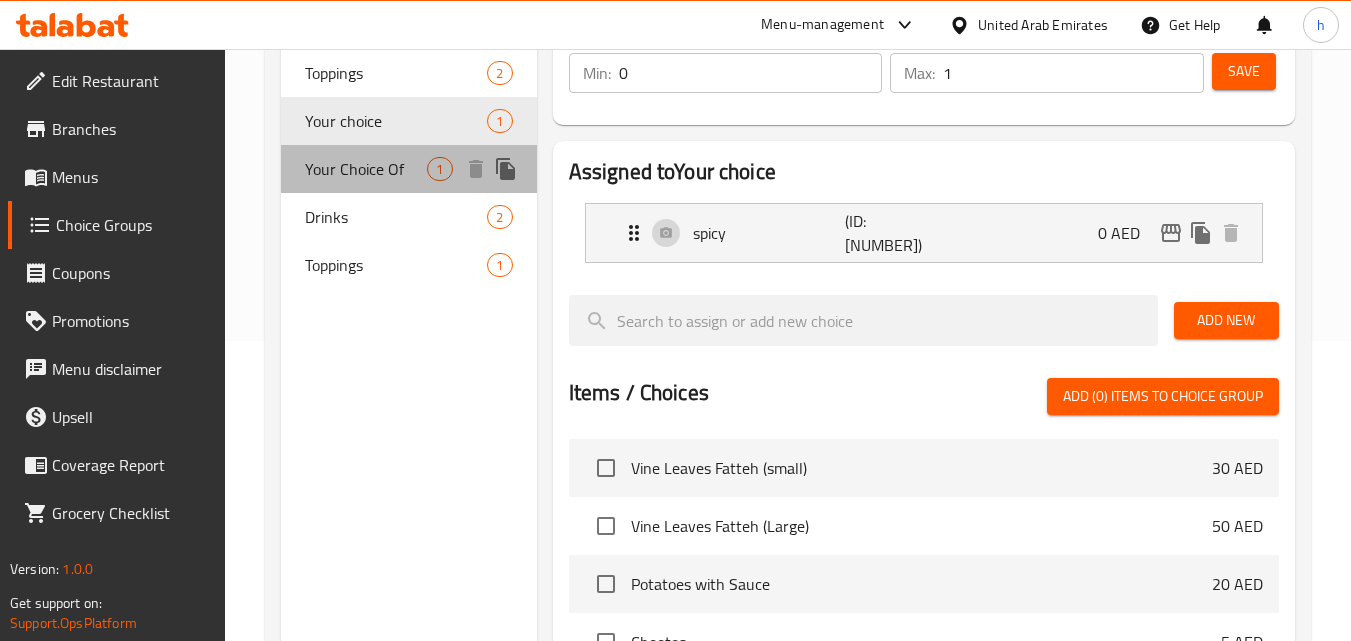 click on "Your Choice Of" at bounding box center (366, 169) 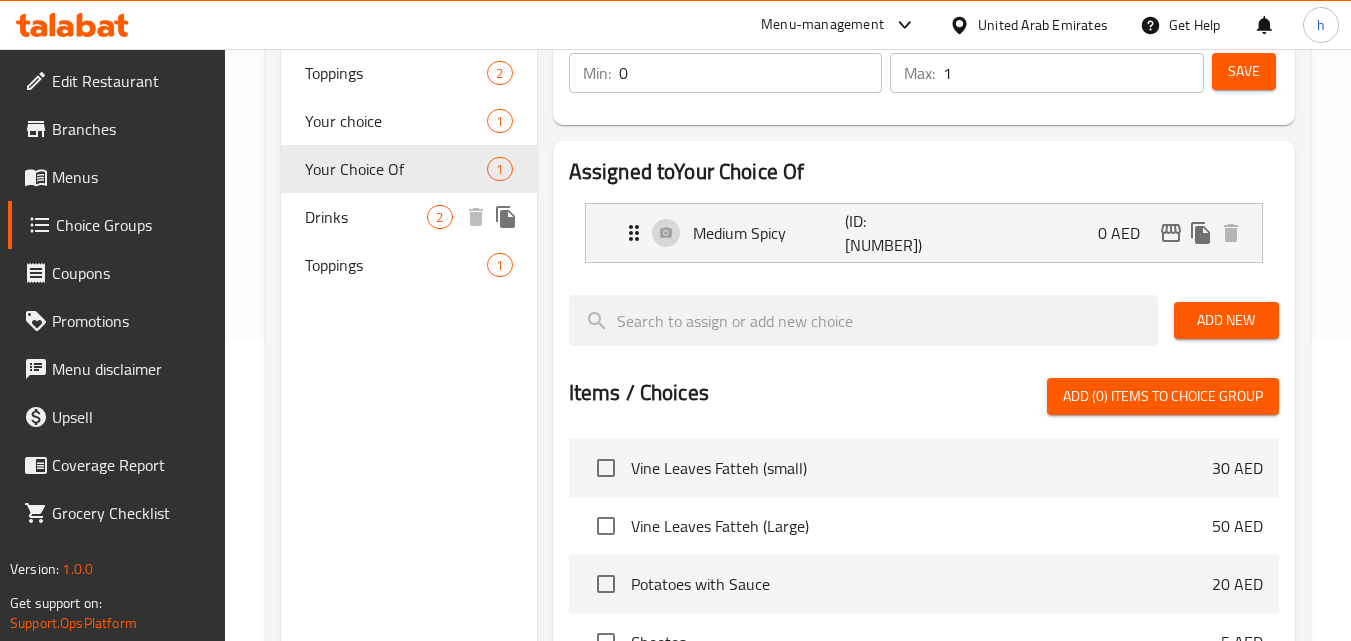 click on "Drinks" at bounding box center [366, 217] 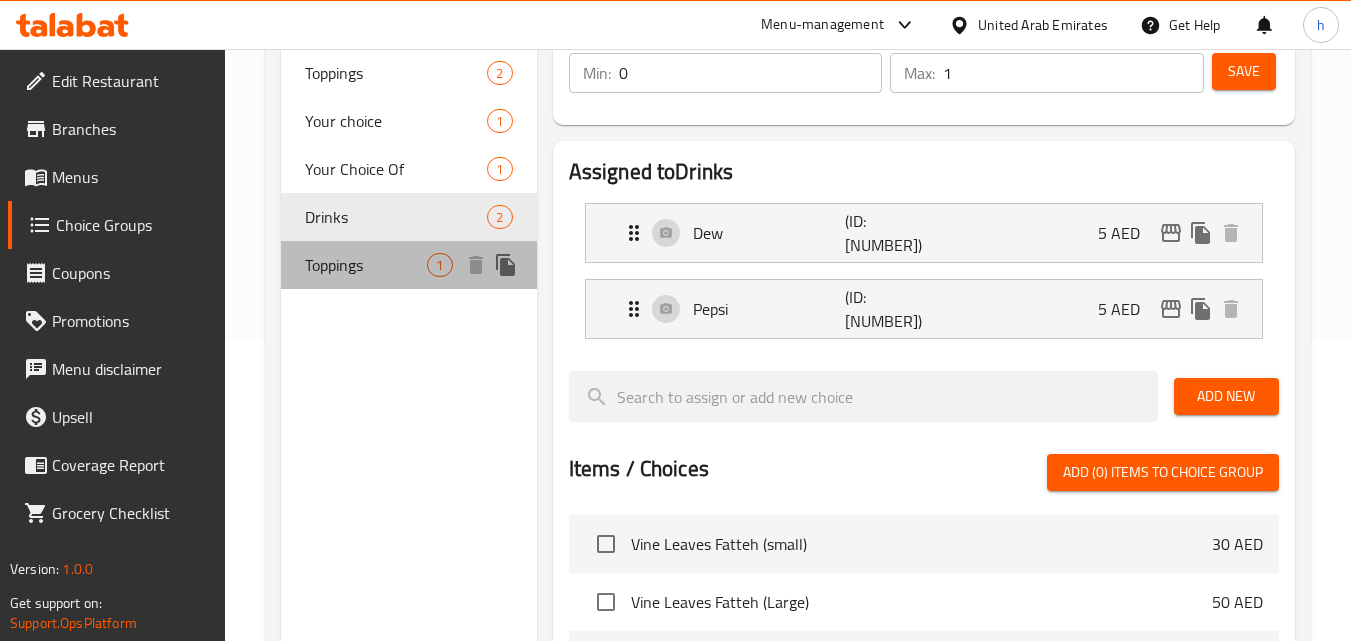 click on "Toppings" at bounding box center (366, 265) 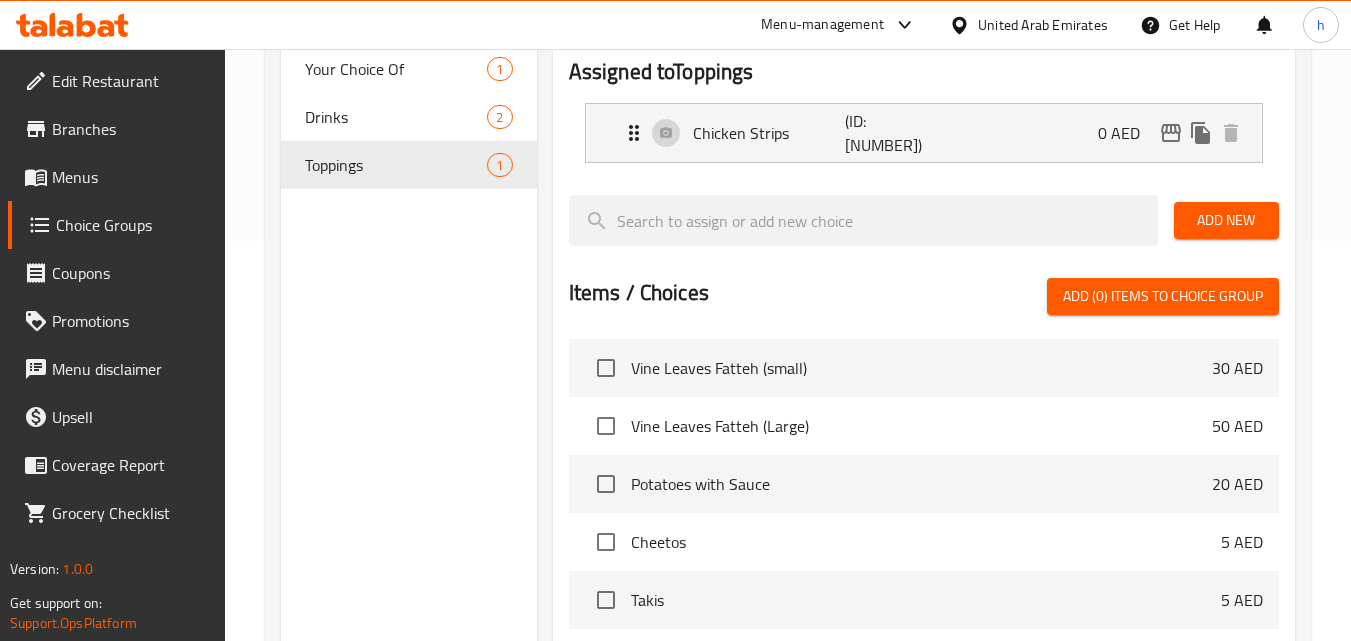 scroll, scrollTop: 0, scrollLeft: 0, axis: both 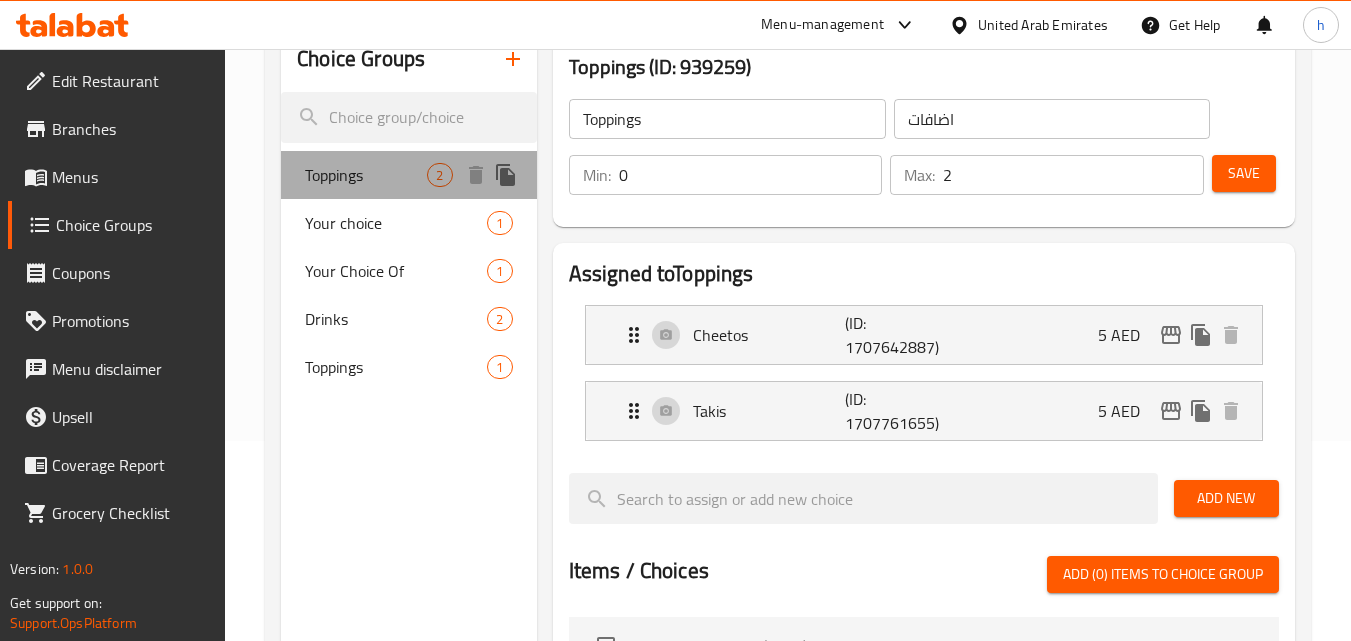 click on "Toppings" at bounding box center (366, 175) 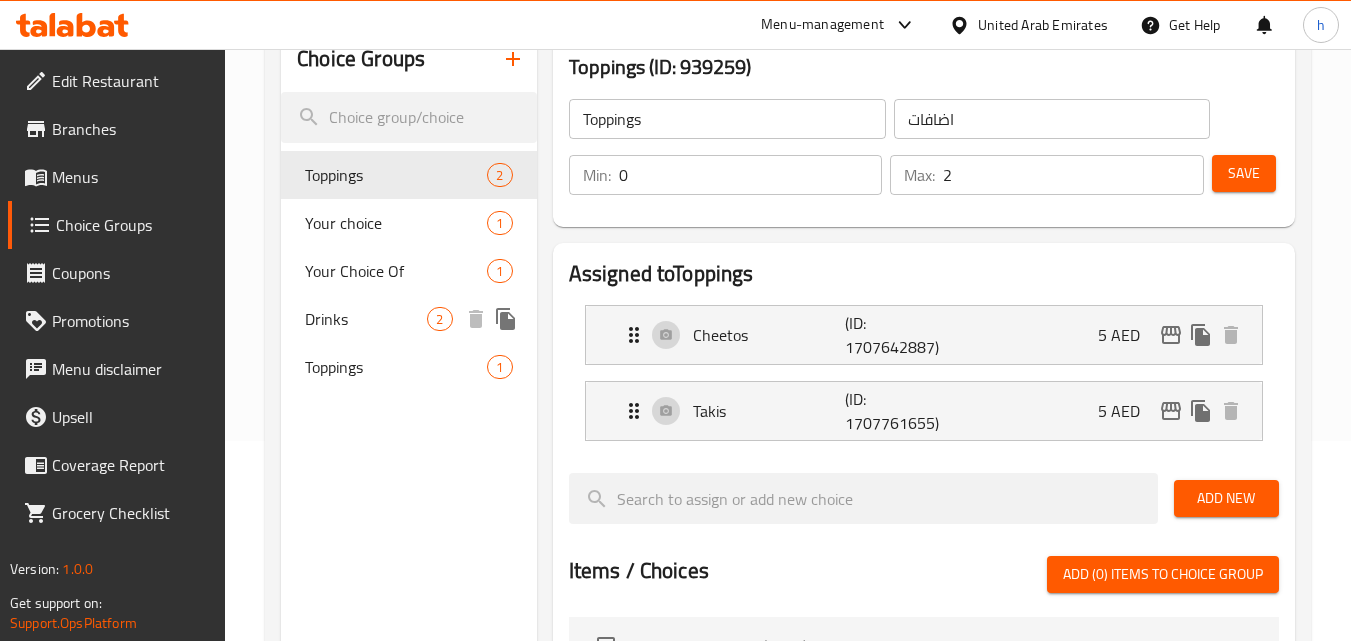 click on "Drinks" at bounding box center [366, 319] 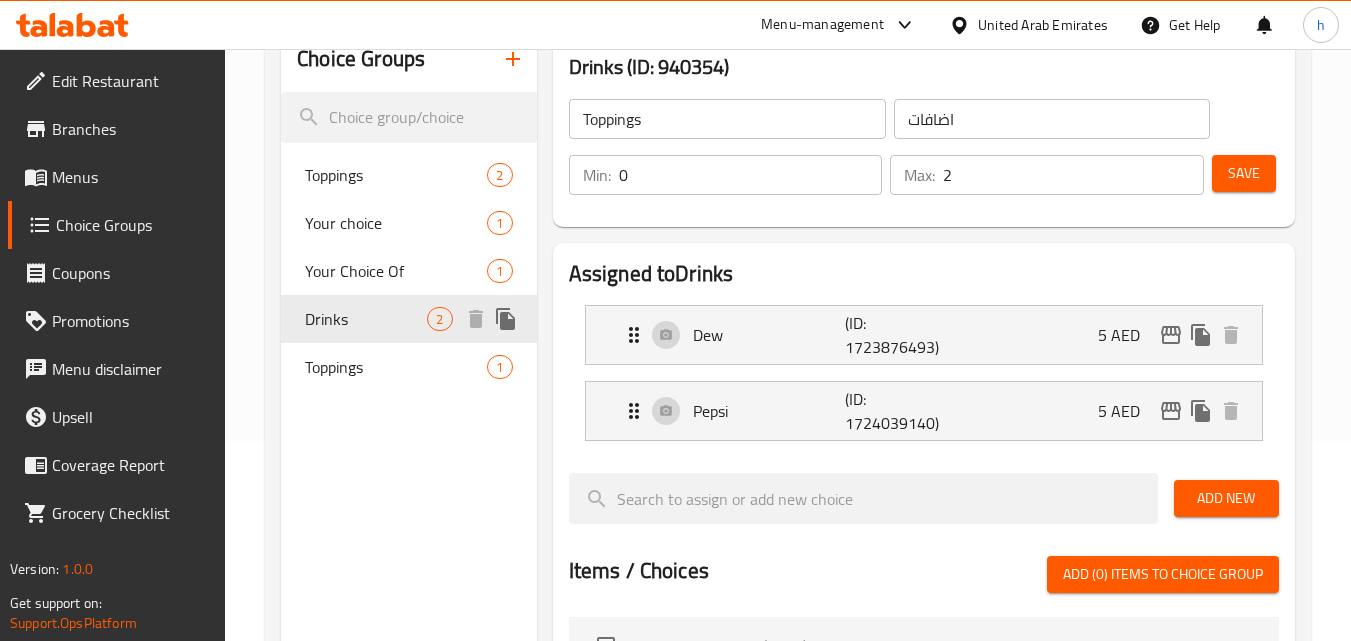 type on "Drinks" 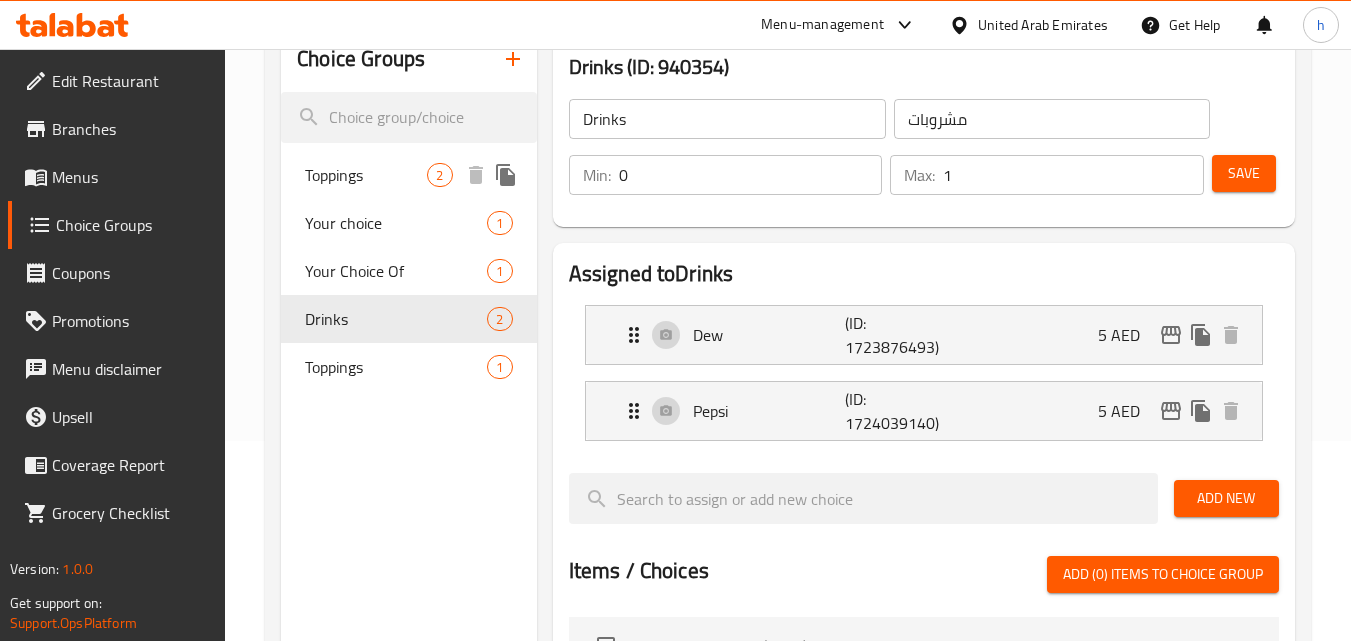 click on "Toppings" at bounding box center (366, 175) 